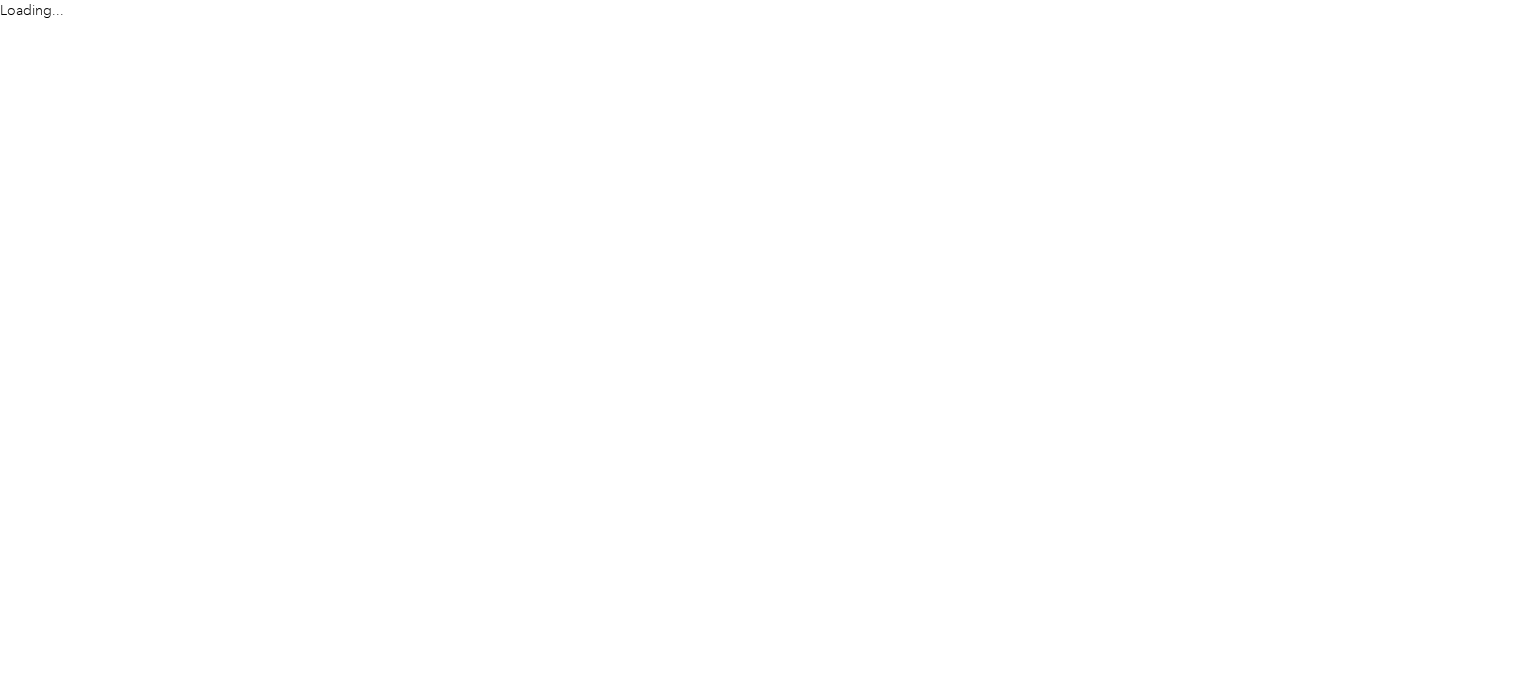 scroll, scrollTop: 0, scrollLeft: 0, axis: both 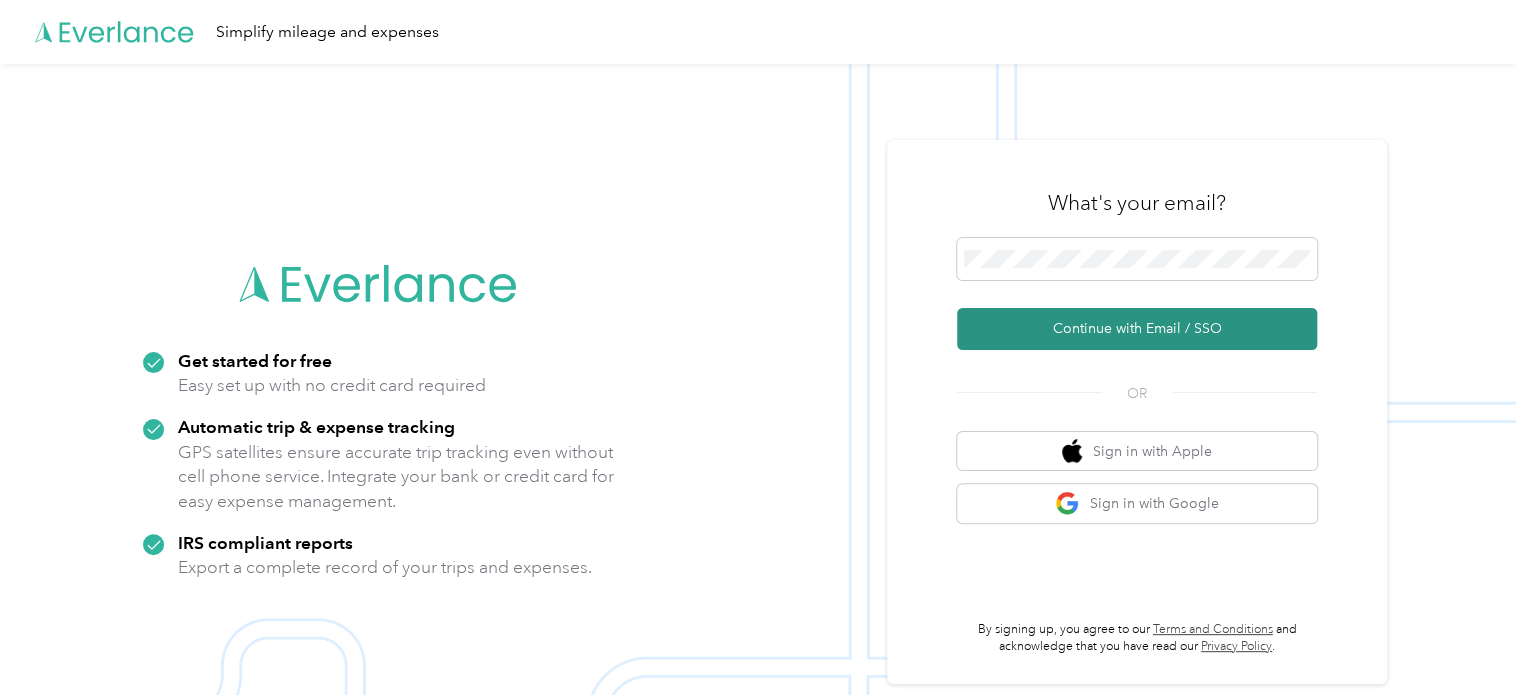 click on "Continue with Email / SSO" at bounding box center (1137, 329) 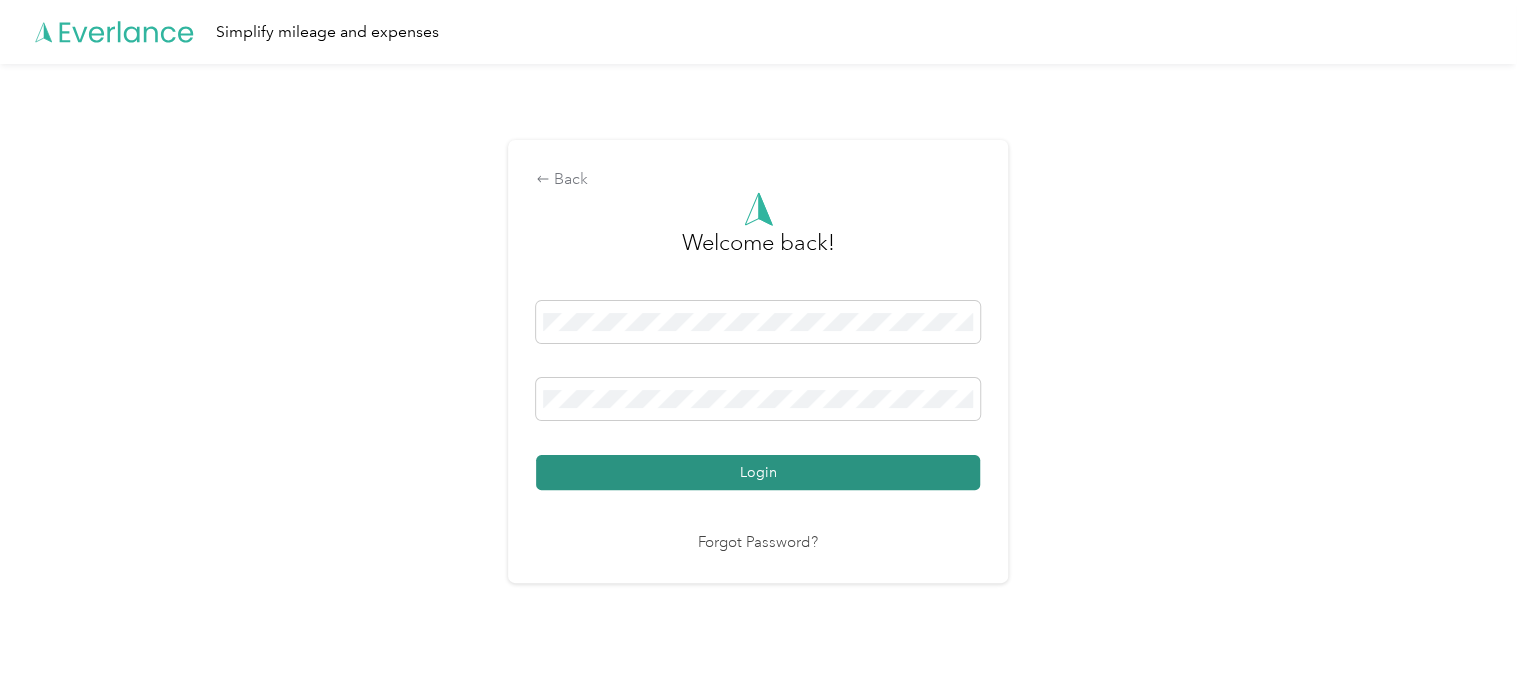 click on "Login" at bounding box center (758, 472) 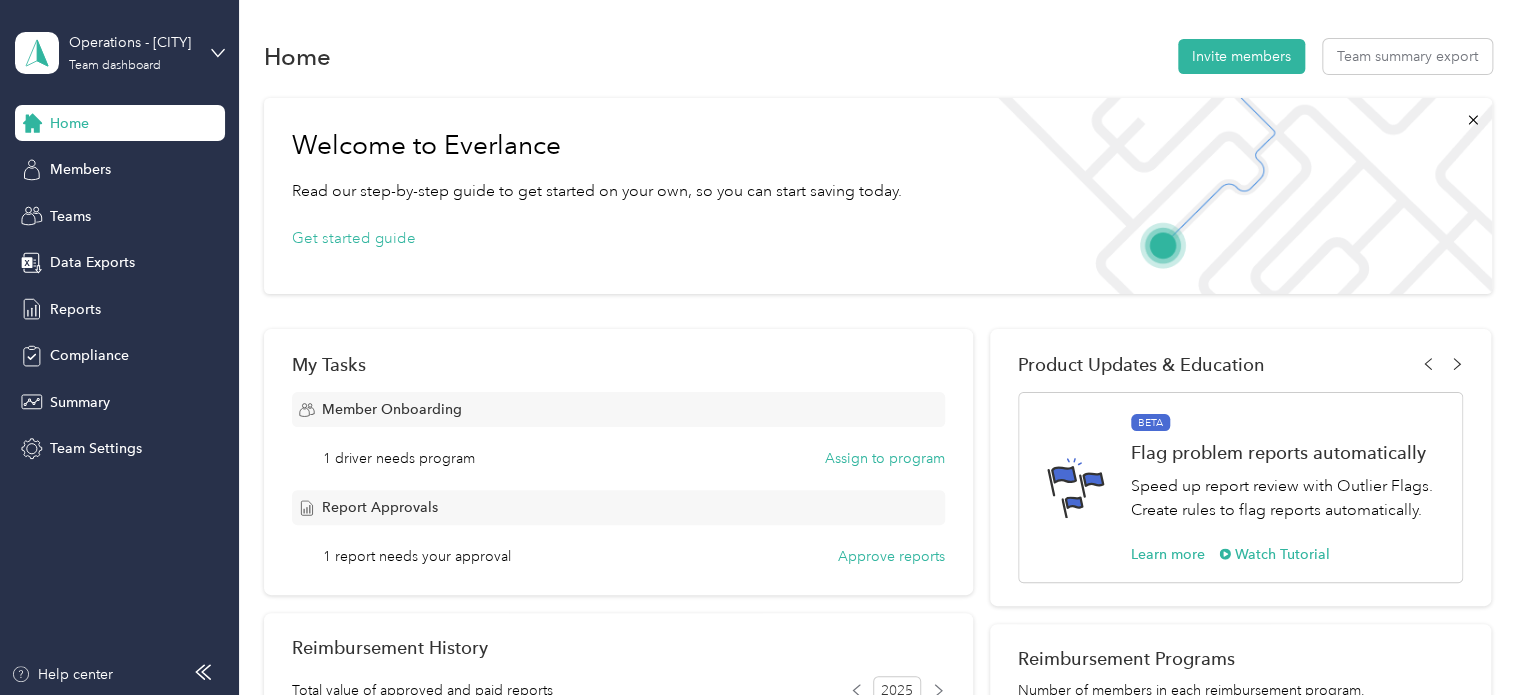 click on "Home" at bounding box center (69, 123) 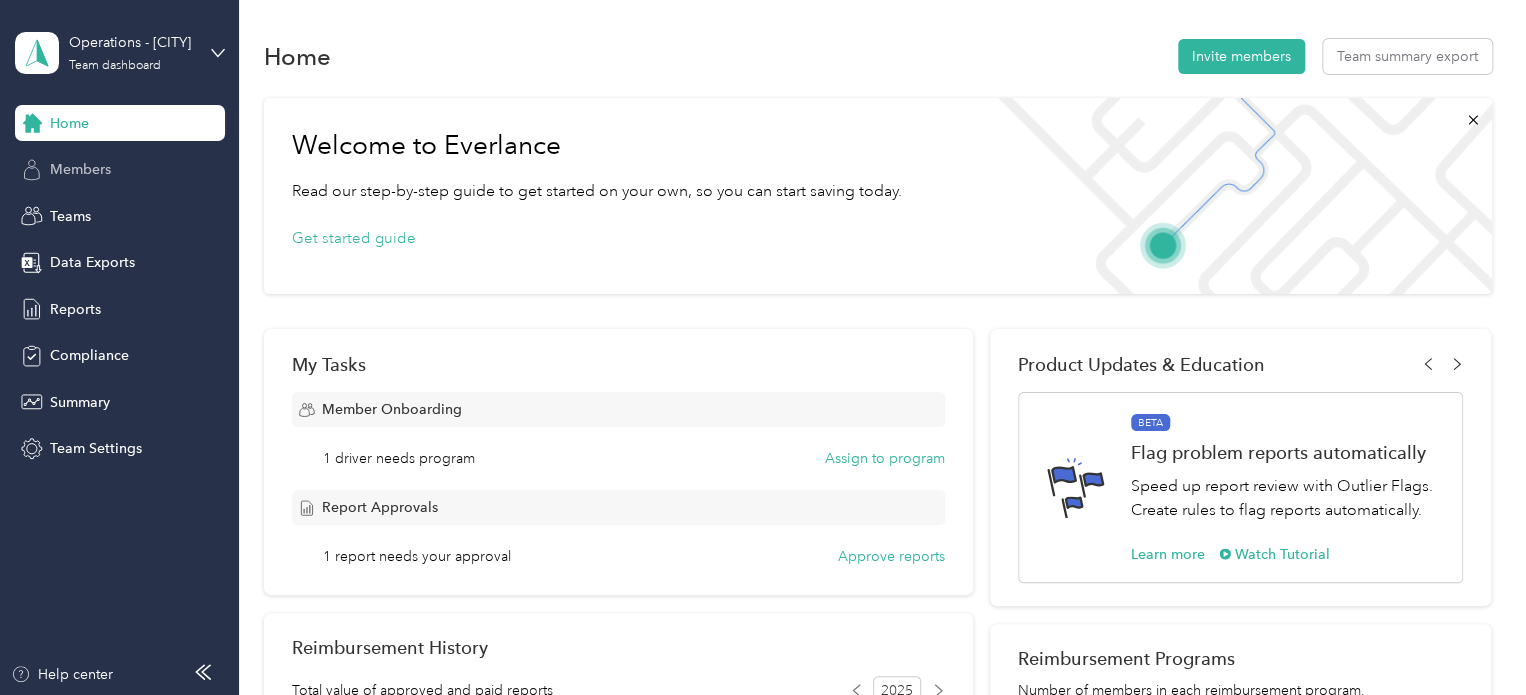 click on "Members" at bounding box center [80, 169] 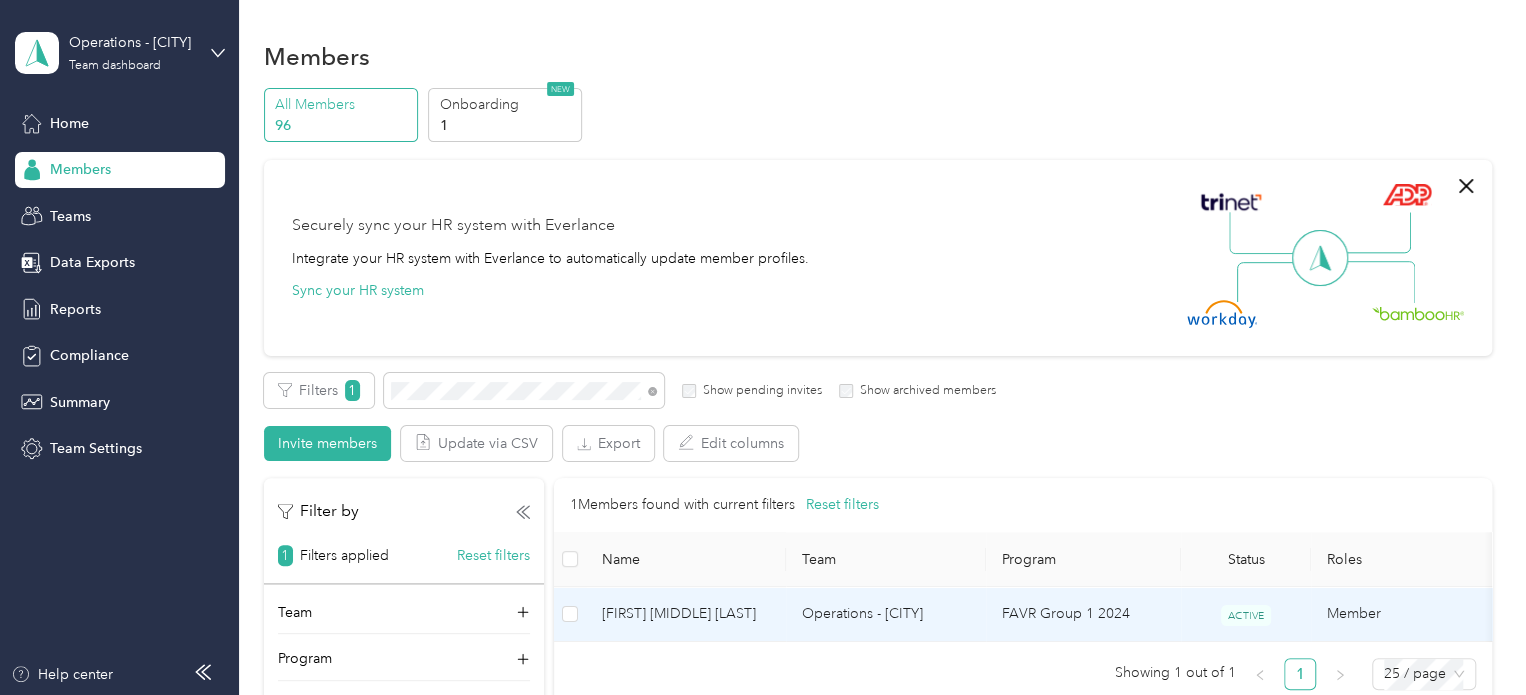 click on "[FIRST] [MIDDLE]	[LAST]" at bounding box center (686, 614) 